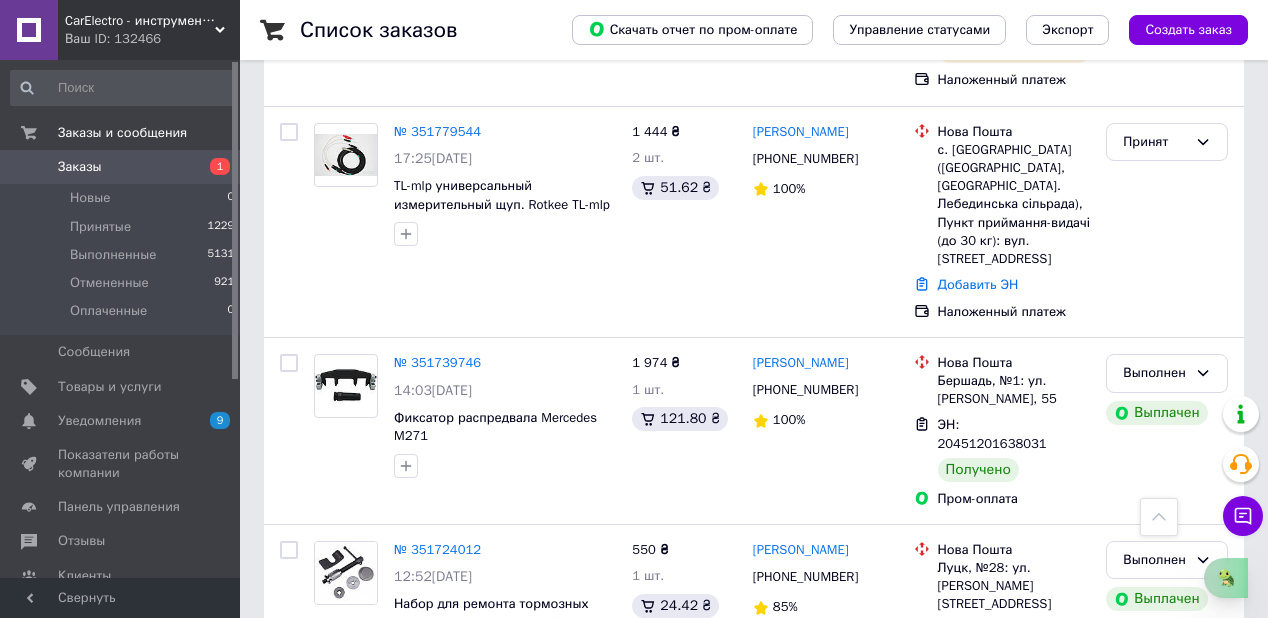 scroll, scrollTop: 2800, scrollLeft: 0, axis: vertical 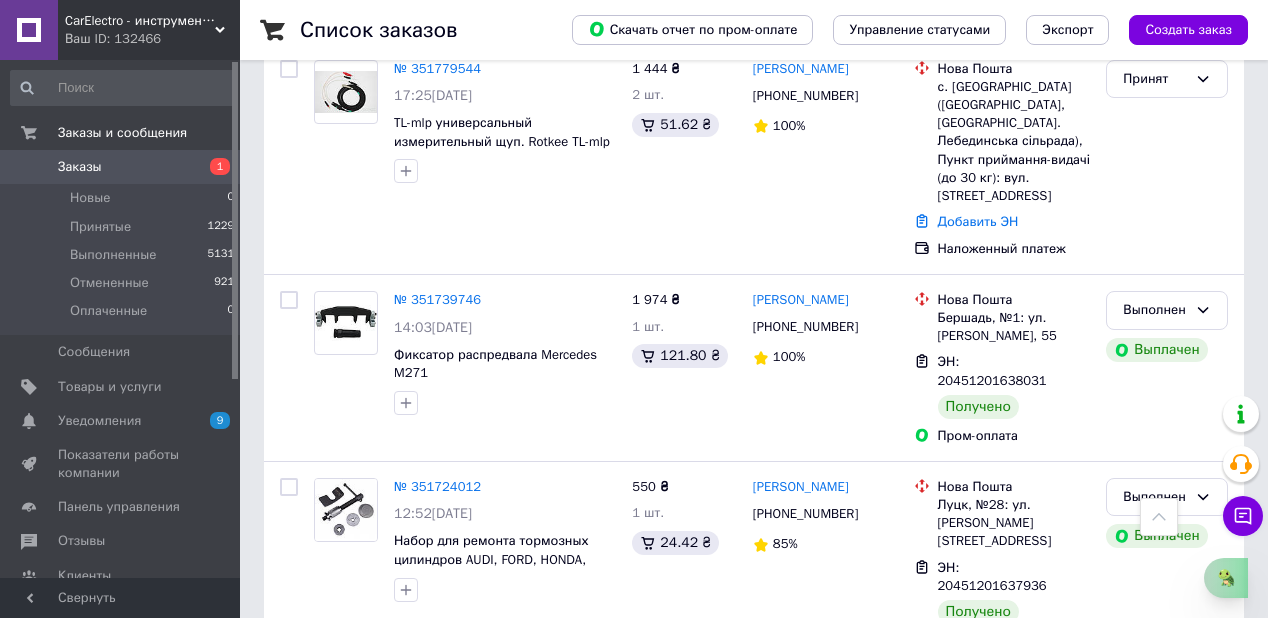 click on "Принят" at bounding box center [1167, 702] 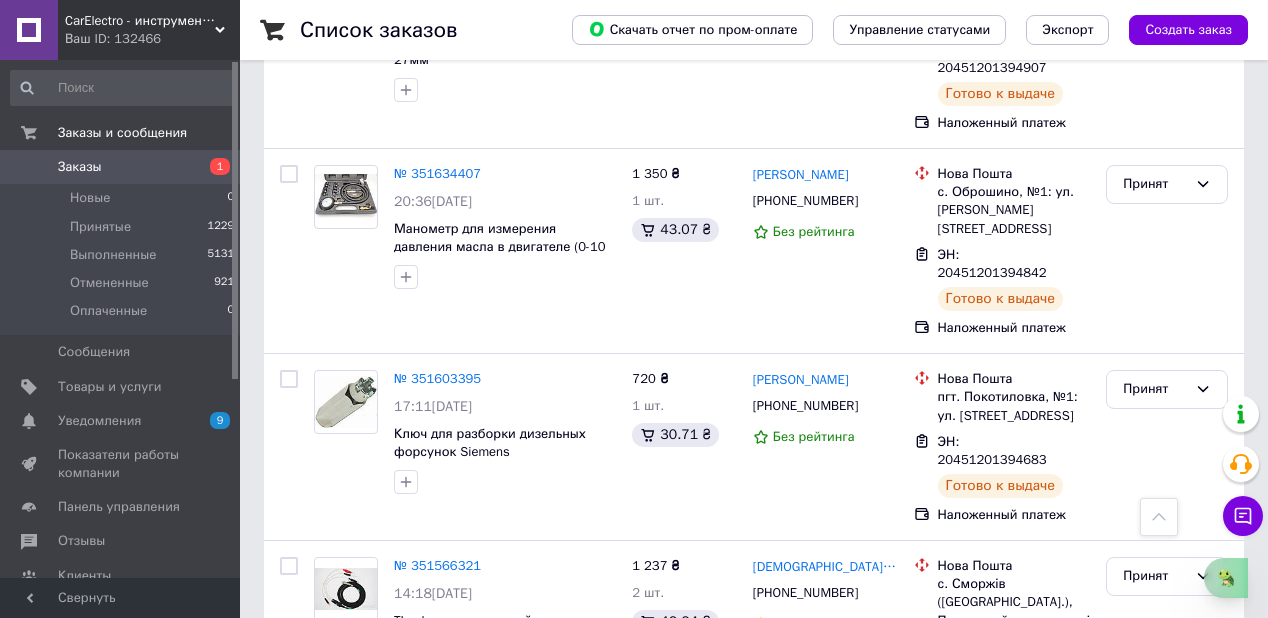 scroll, scrollTop: 4114, scrollLeft: 0, axis: vertical 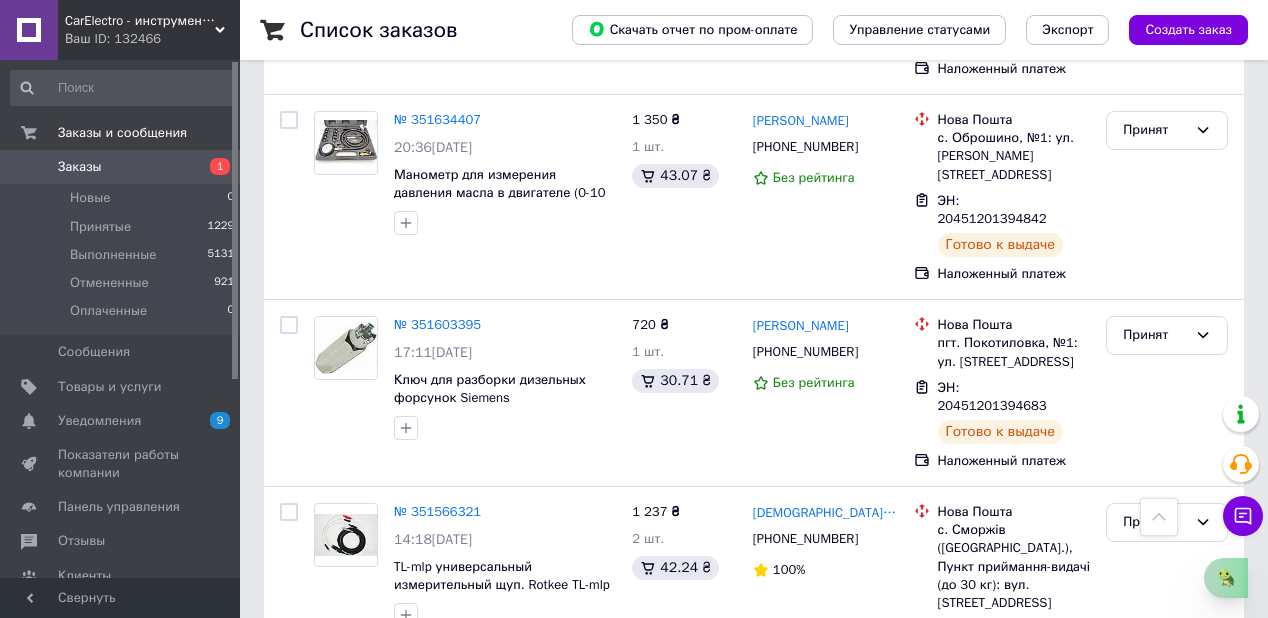click 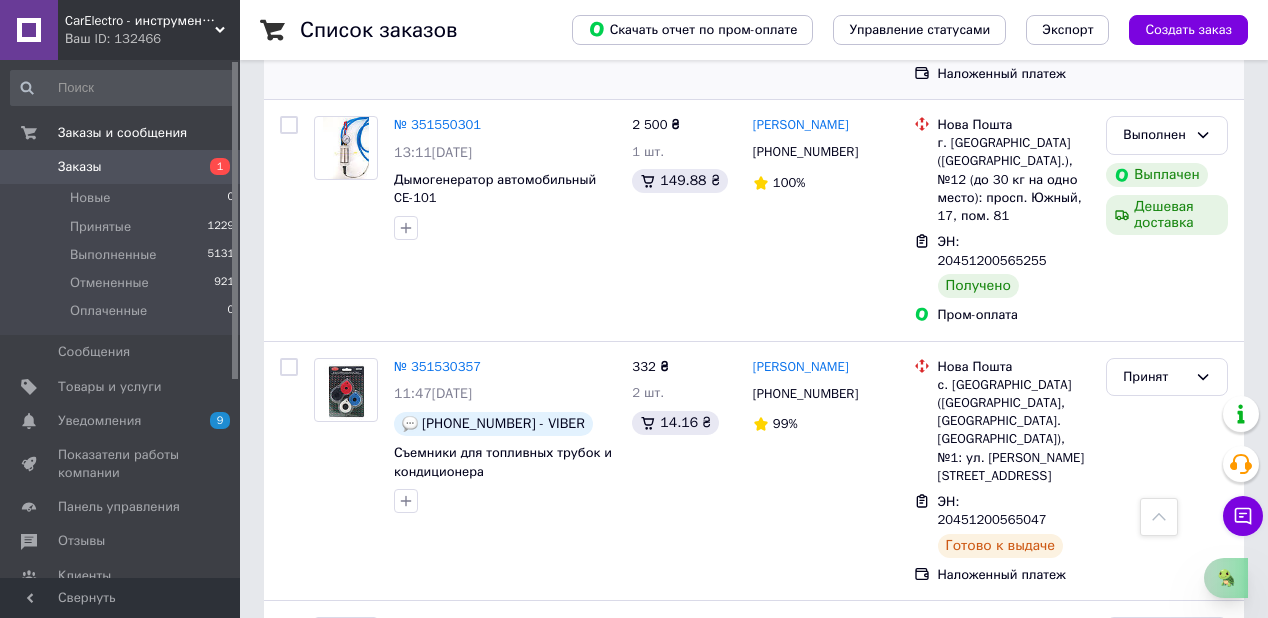 scroll, scrollTop: 4914, scrollLeft: 0, axis: vertical 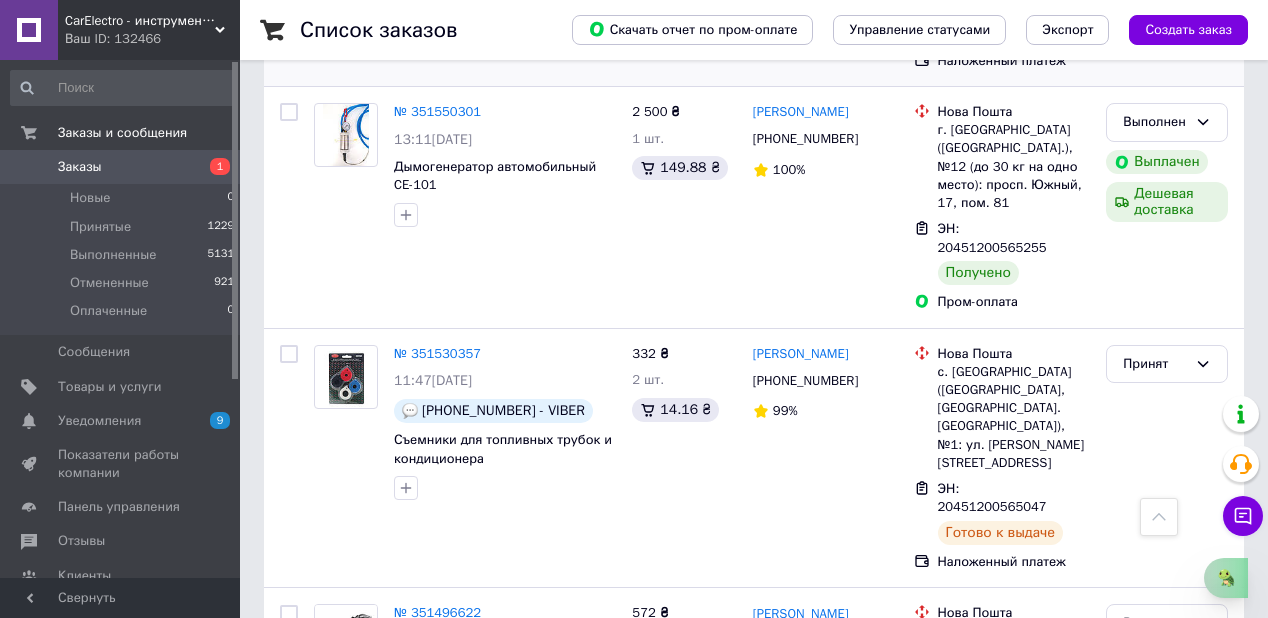 click on "Принят" at bounding box center [1155, 919] 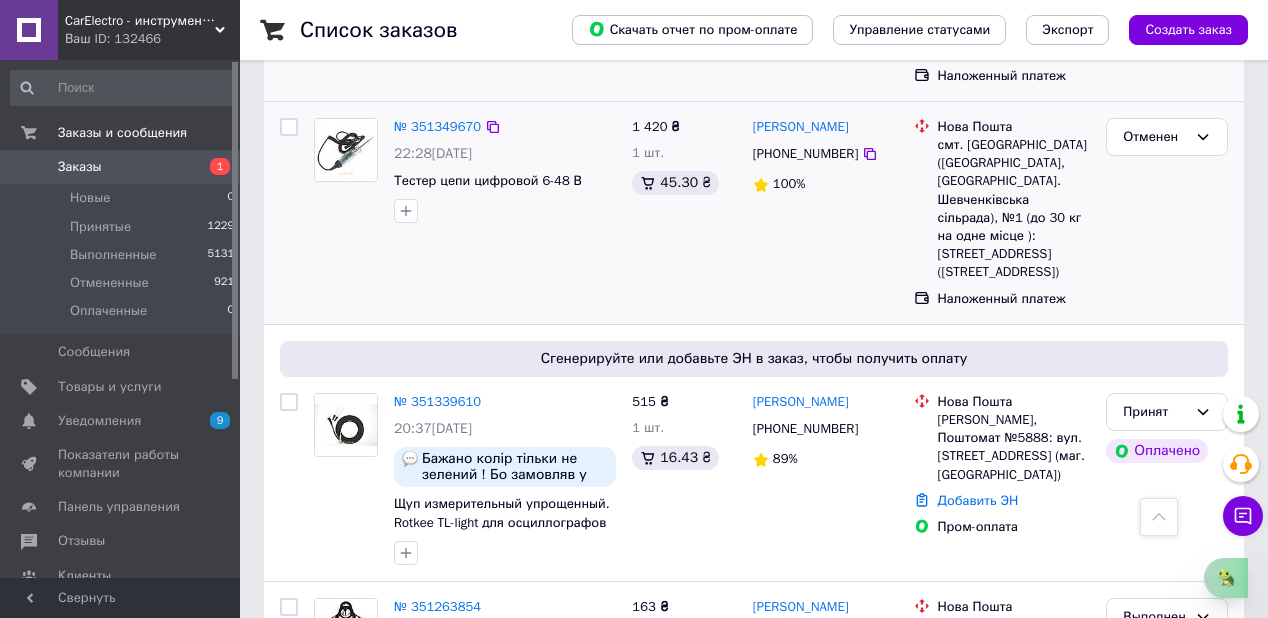 scroll, scrollTop: 6034, scrollLeft: 0, axis: vertical 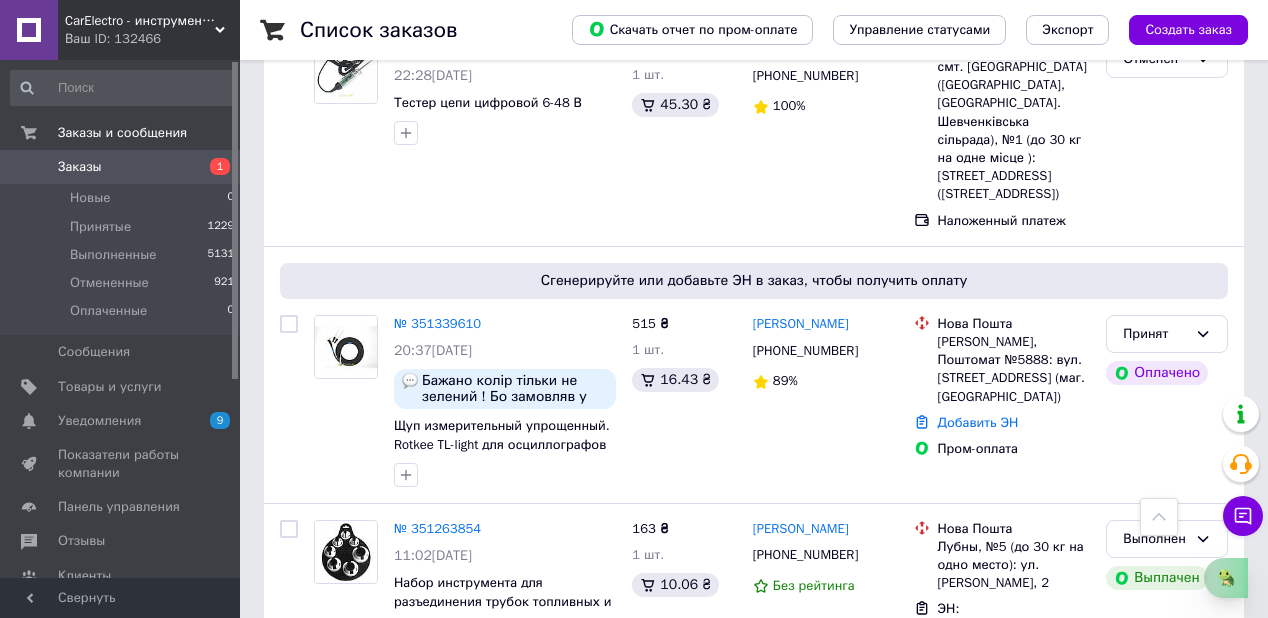 drag, startPoint x: 1162, startPoint y: 176, endPoint x: 1164, endPoint y: 206, distance: 30.066593 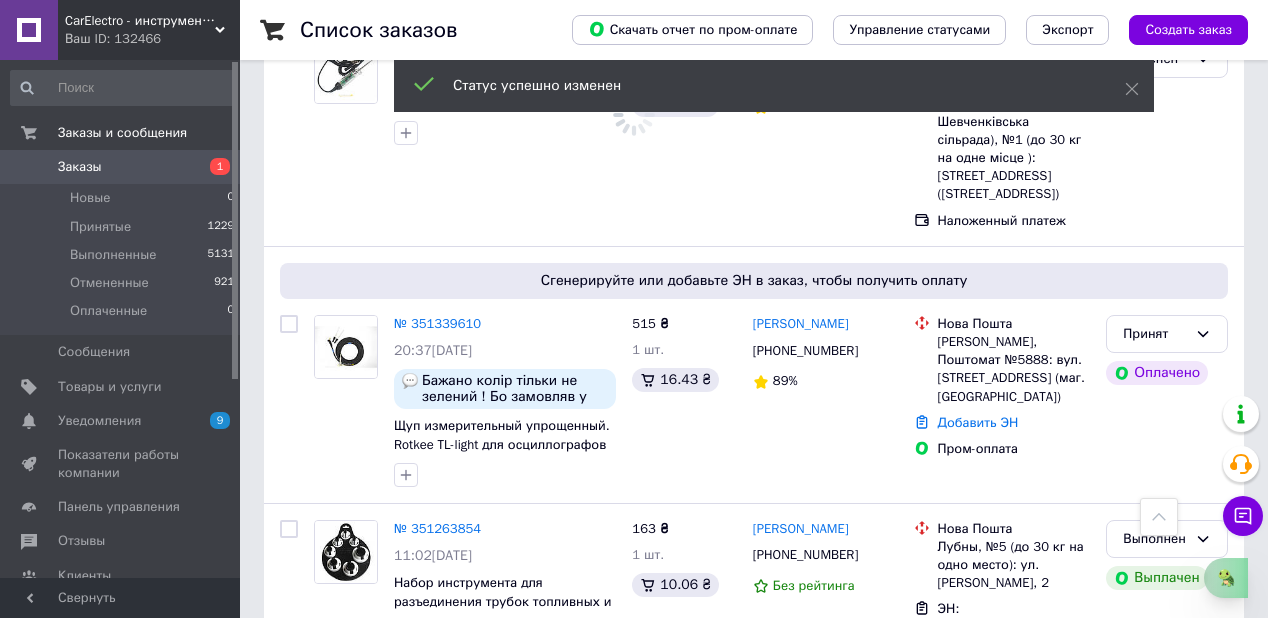 click on "Принят" at bounding box center (1155, 1190) 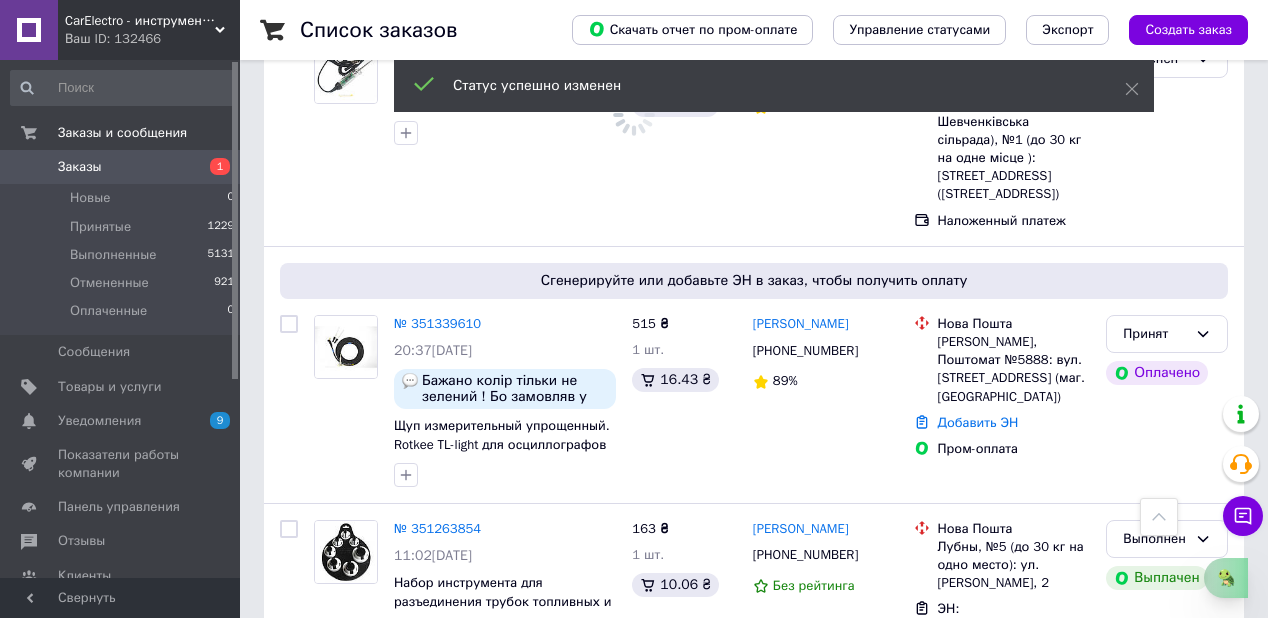 click on "Выполнен" at bounding box center [1167, 1232] 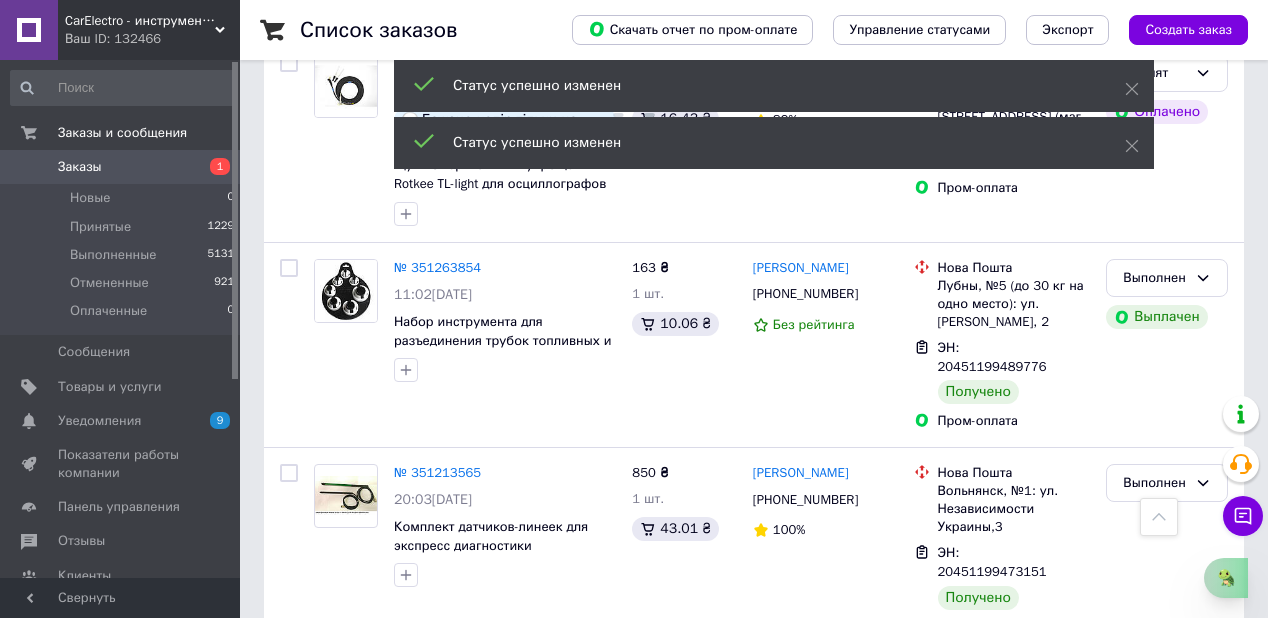 scroll, scrollTop: 6354, scrollLeft: 0, axis: vertical 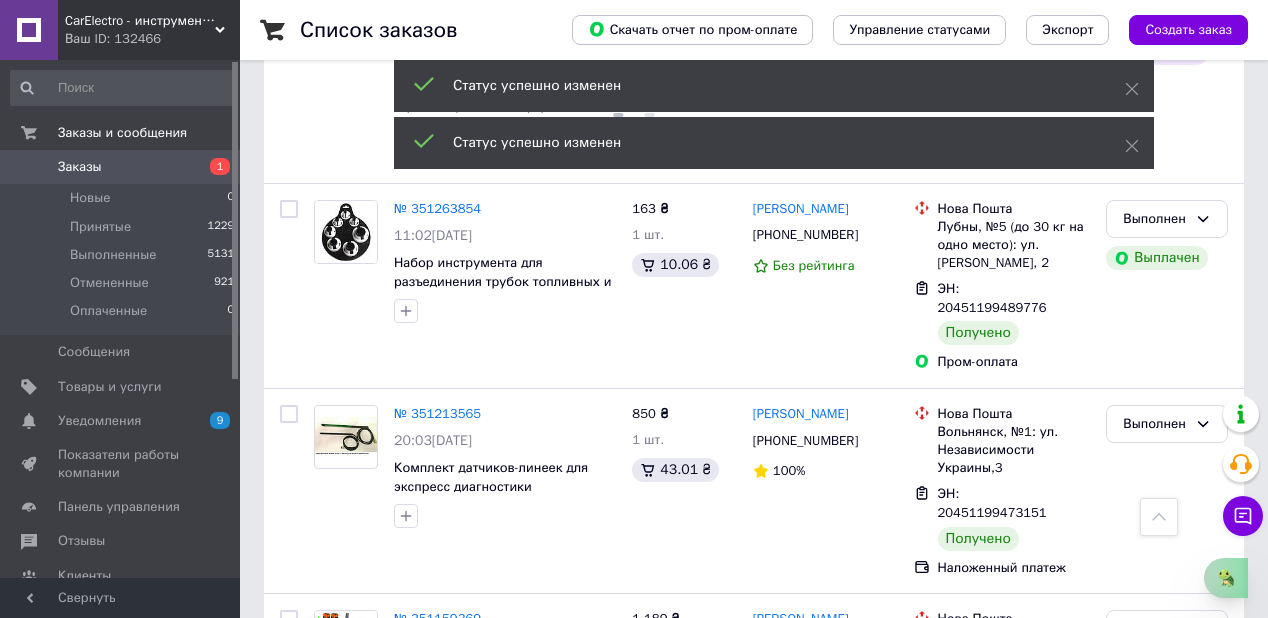 click on "Принят" at bounding box center (1167, 1075) 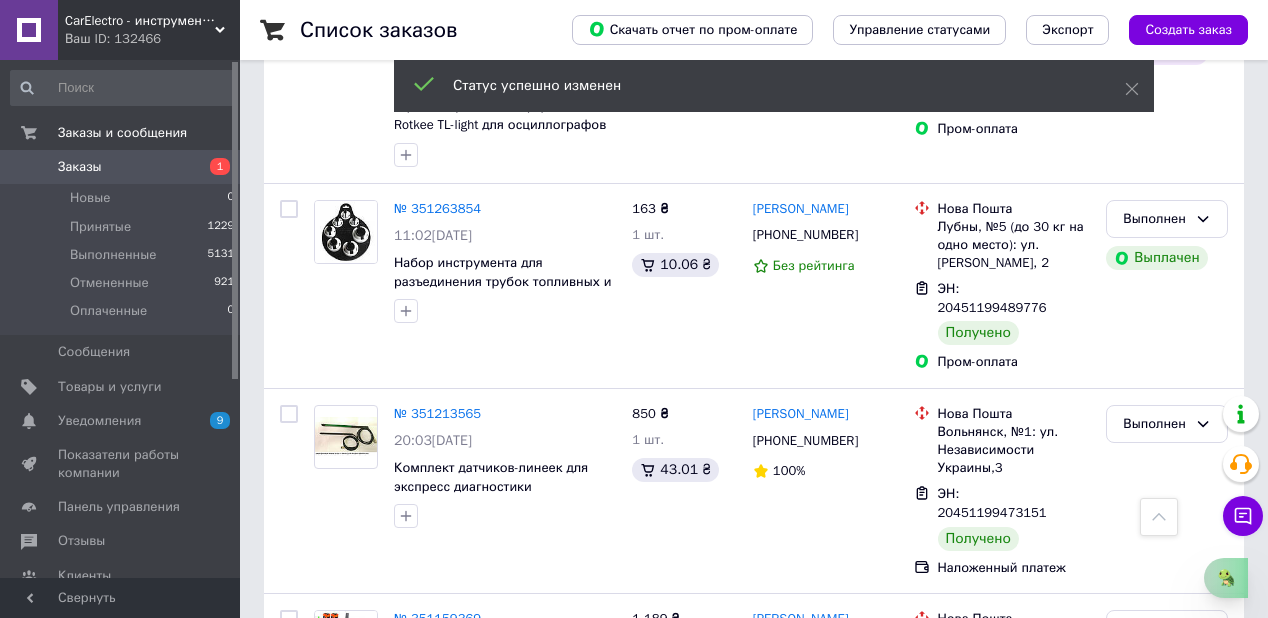 click on "Выполнен" at bounding box center (1167, 1117) 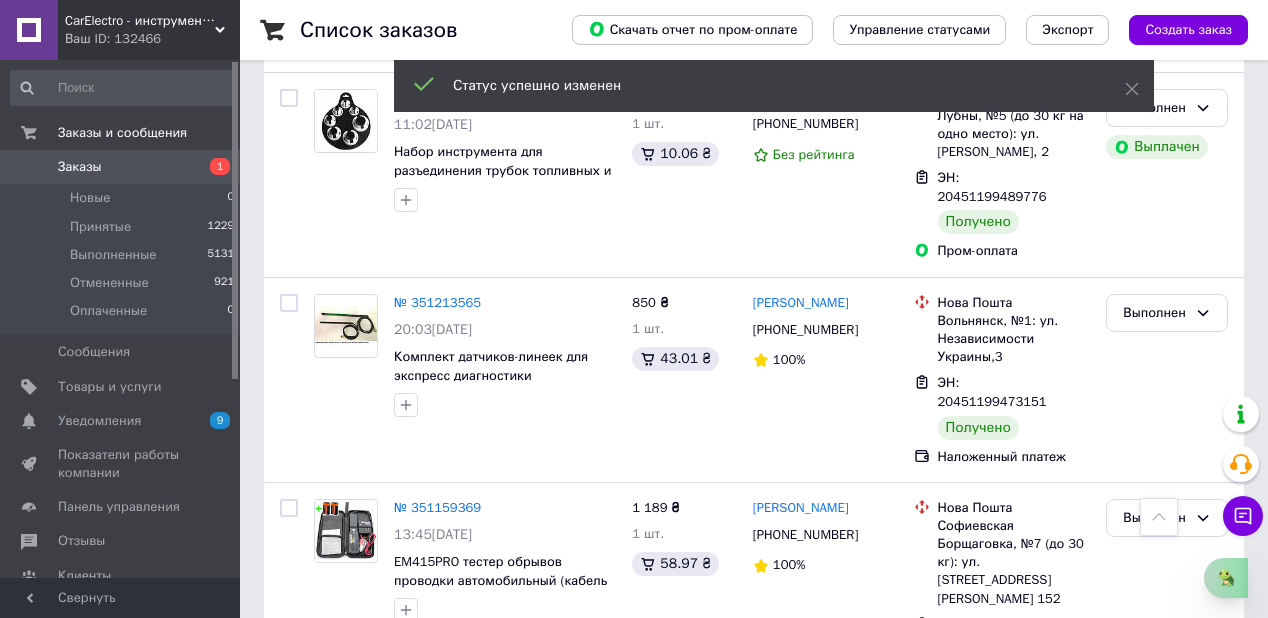 scroll, scrollTop: 6594, scrollLeft: 0, axis: vertical 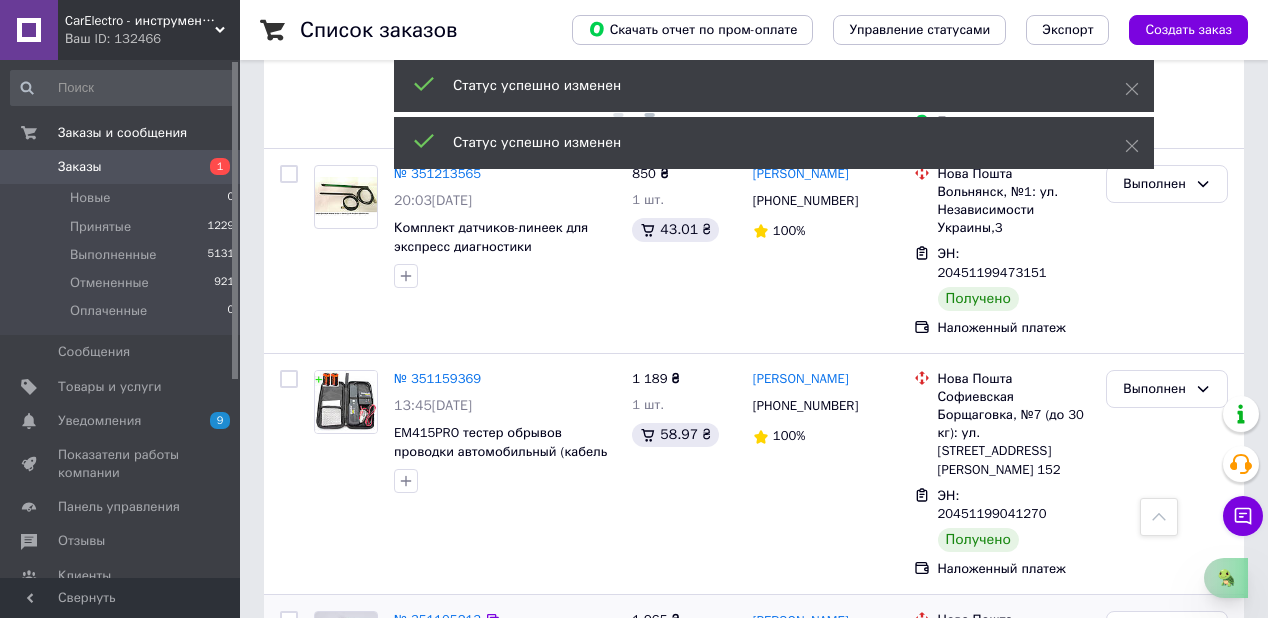 click on "Принят" at bounding box center (1155, 1040) 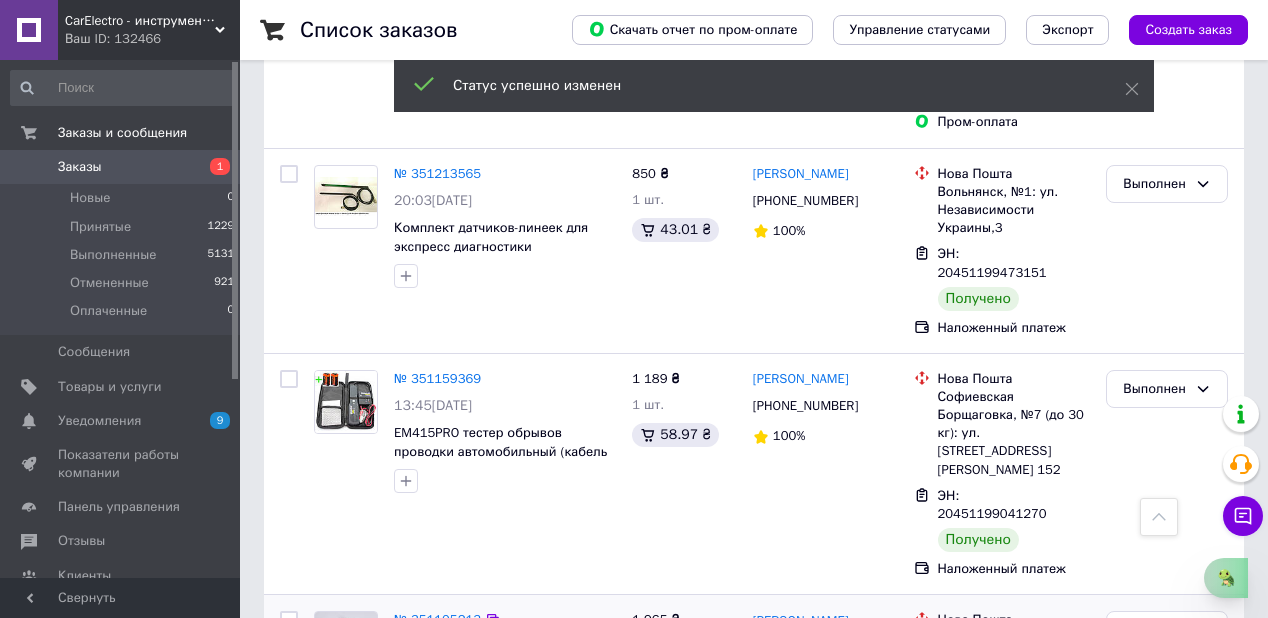 click on "Выполнен" at bounding box center (1167, 1082) 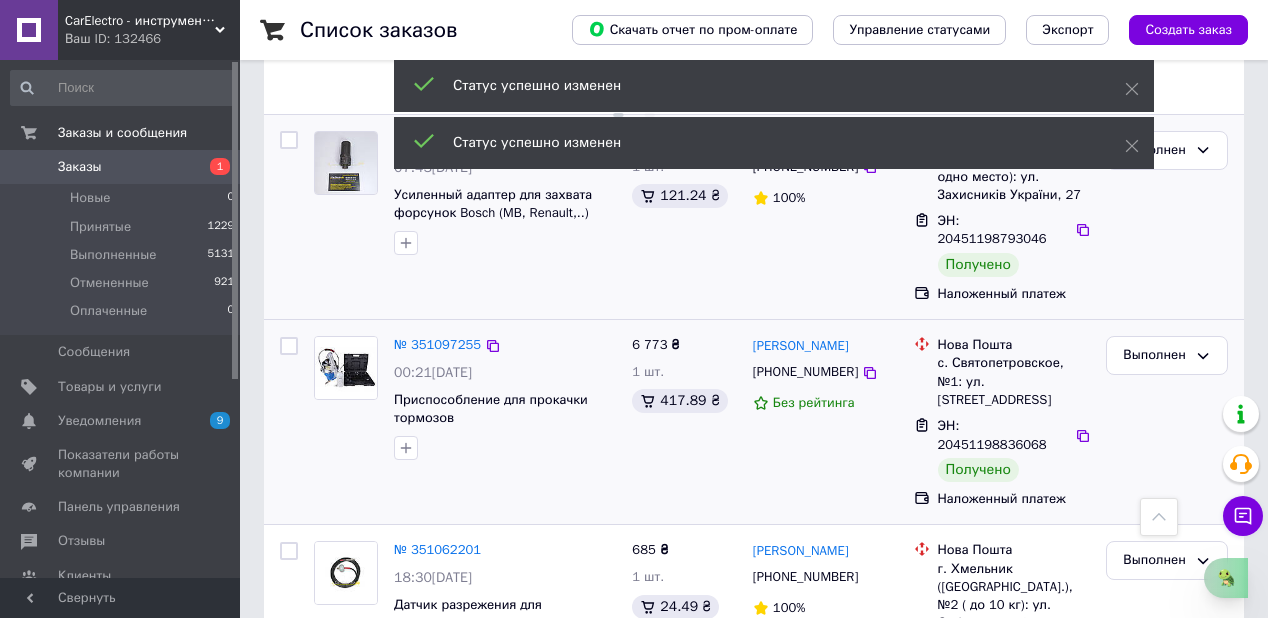scroll, scrollTop: 7234, scrollLeft: 0, axis: vertical 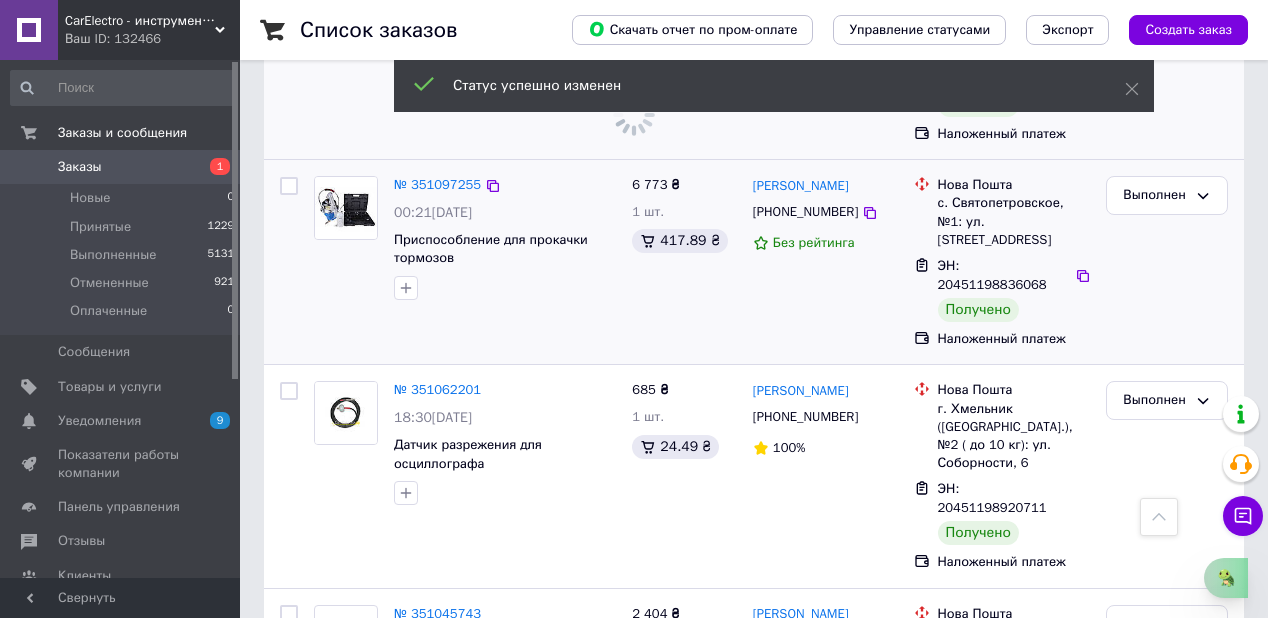 drag, startPoint x: 1174, startPoint y: 142, endPoint x: 1176, endPoint y: 158, distance: 16.124516 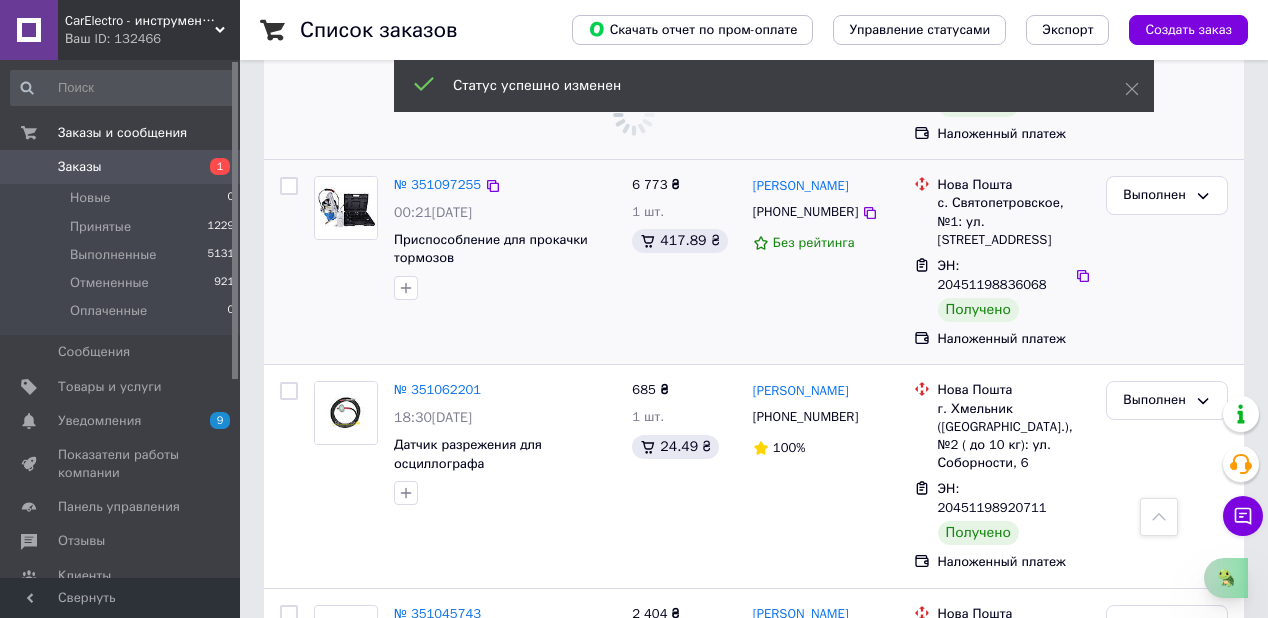 click on "Принят" at bounding box center [1155, 1122] 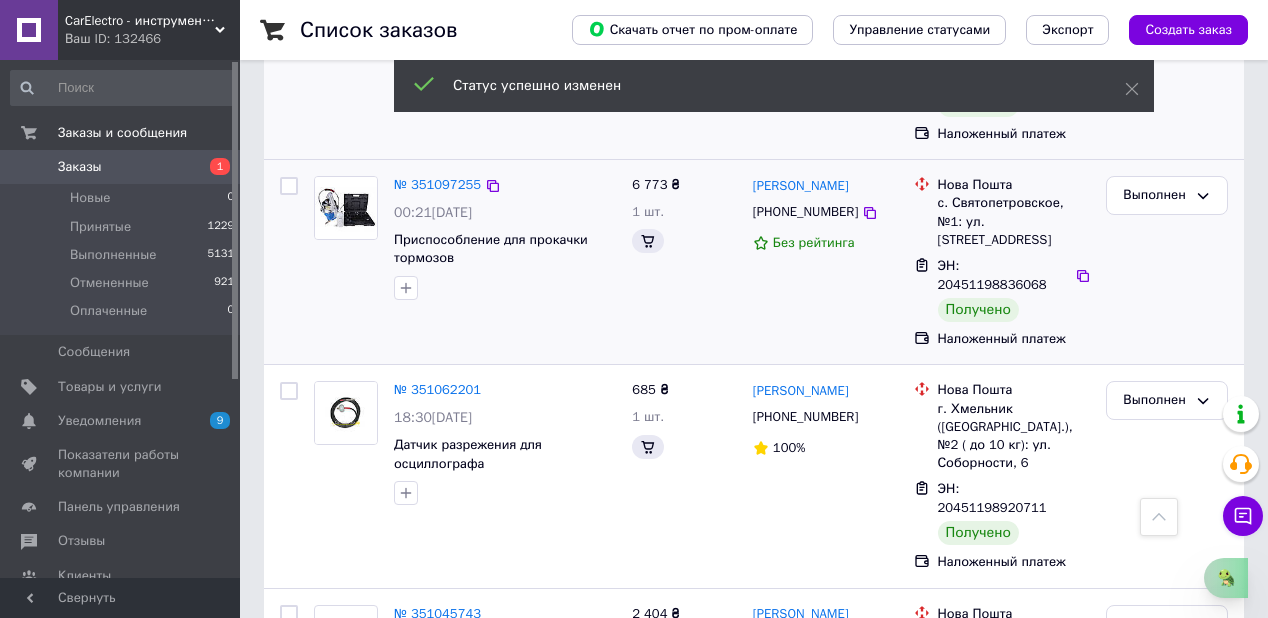 click on "Выполнен" at bounding box center [1167, 1163] 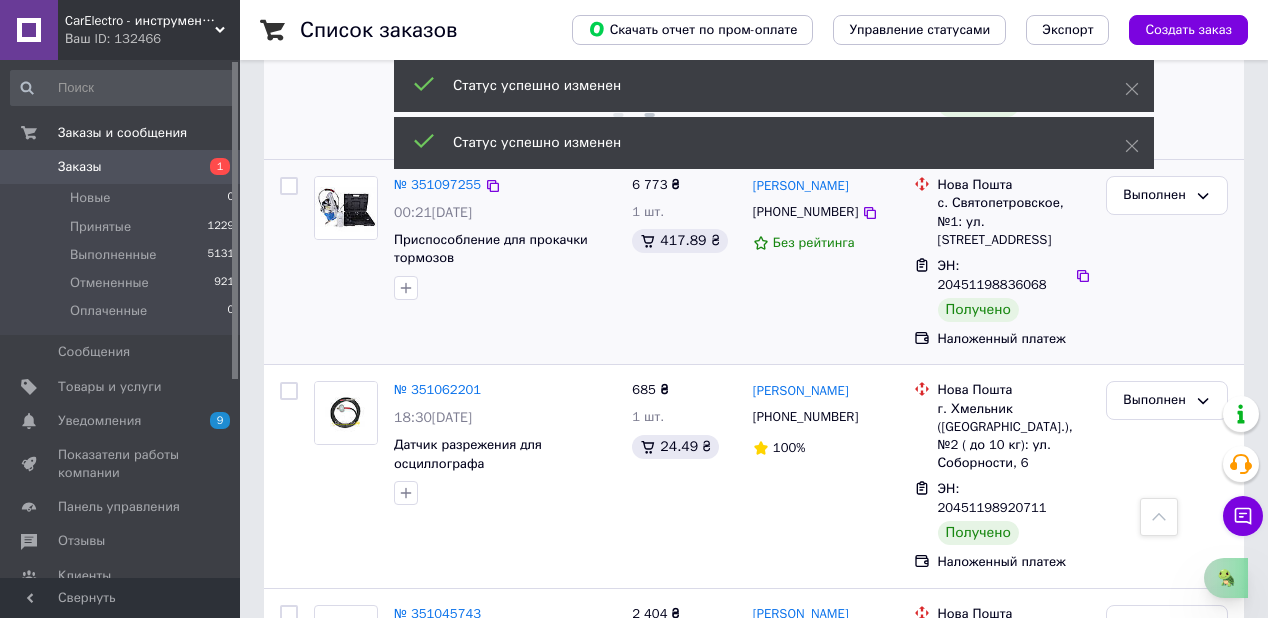 click on "Принят" at bounding box center (1155, 1327) 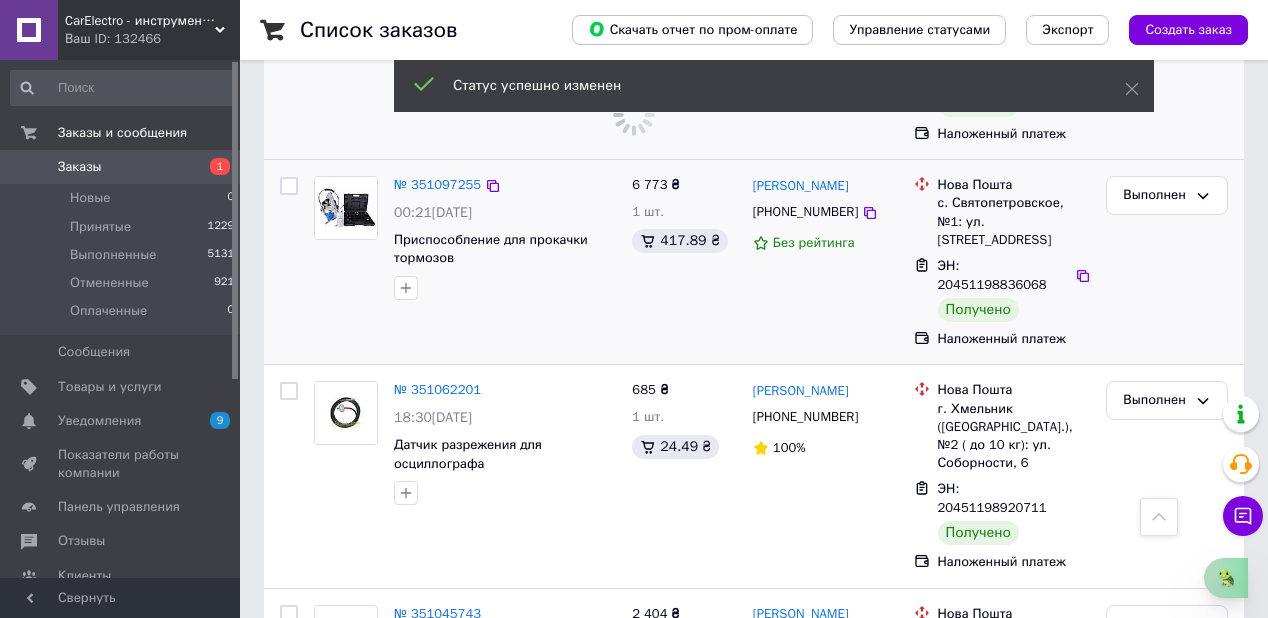 click on "Выполнен" at bounding box center (1167, 1368) 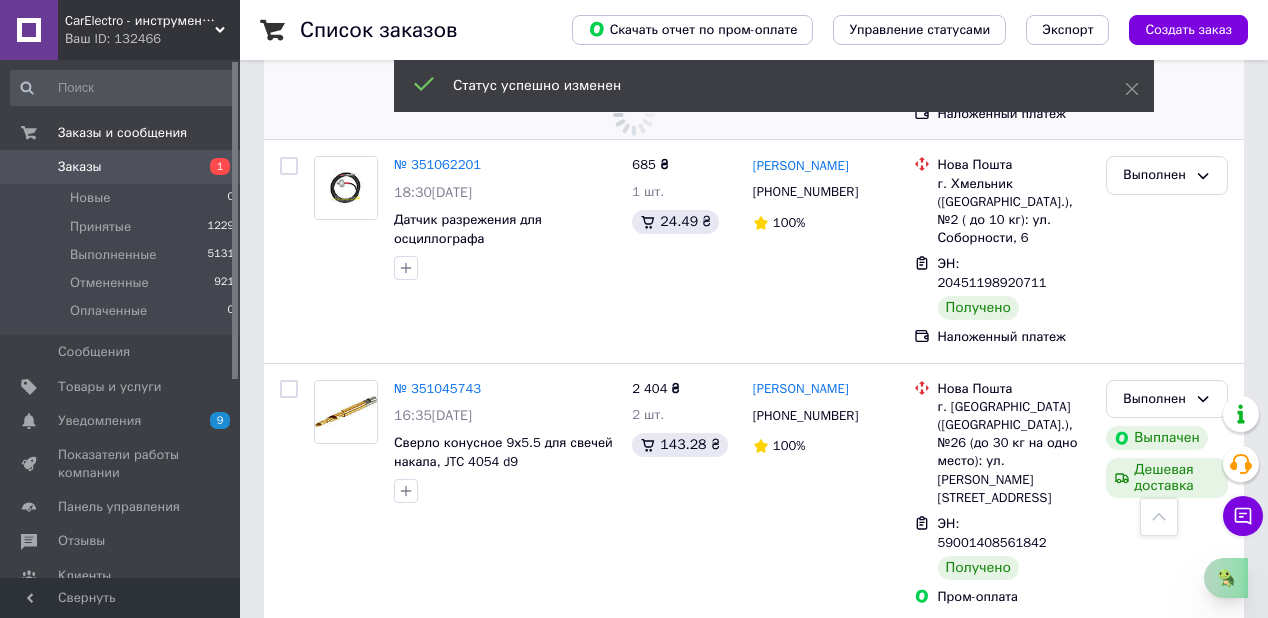 scroll, scrollTop: 7474, scrollLeft: 0, axis: vertical 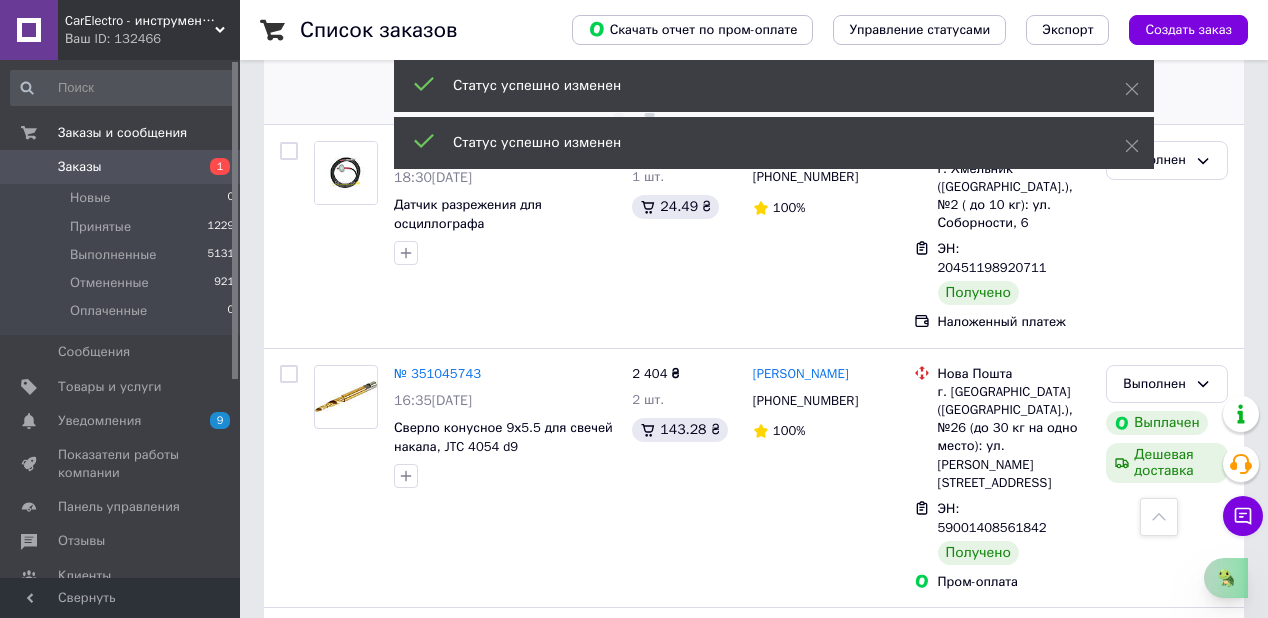 click on "Принят" at bounding box center (1155, 1292) 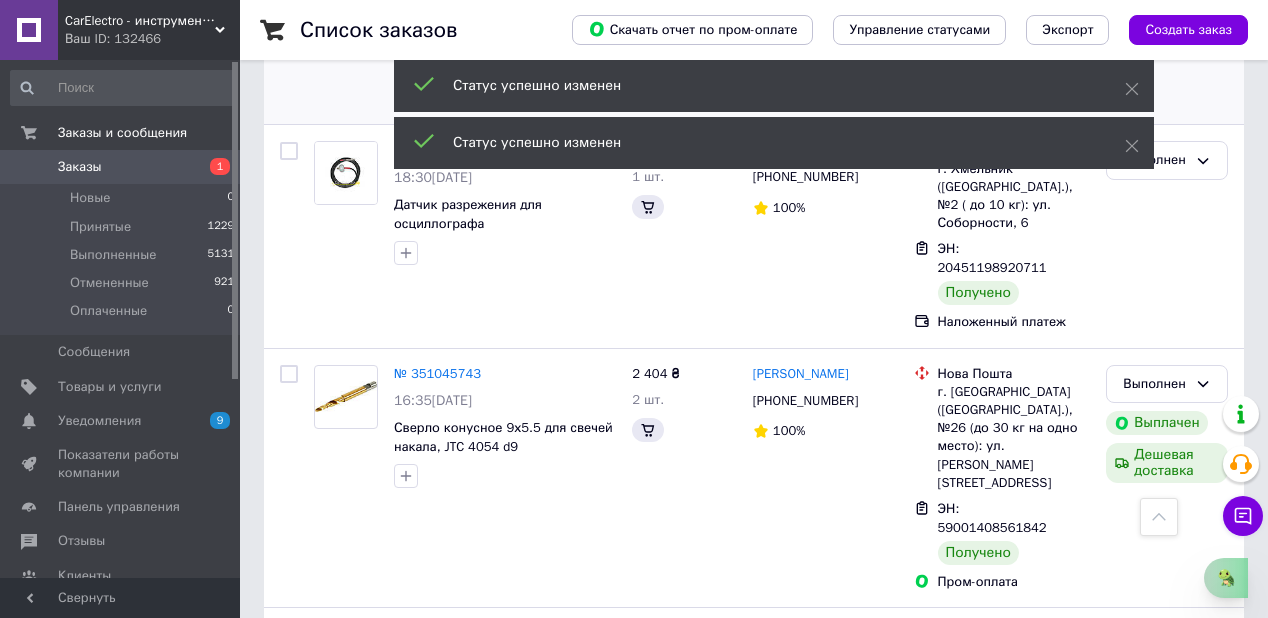 click on "Выполнен" at bounding box center [1167, 1334] 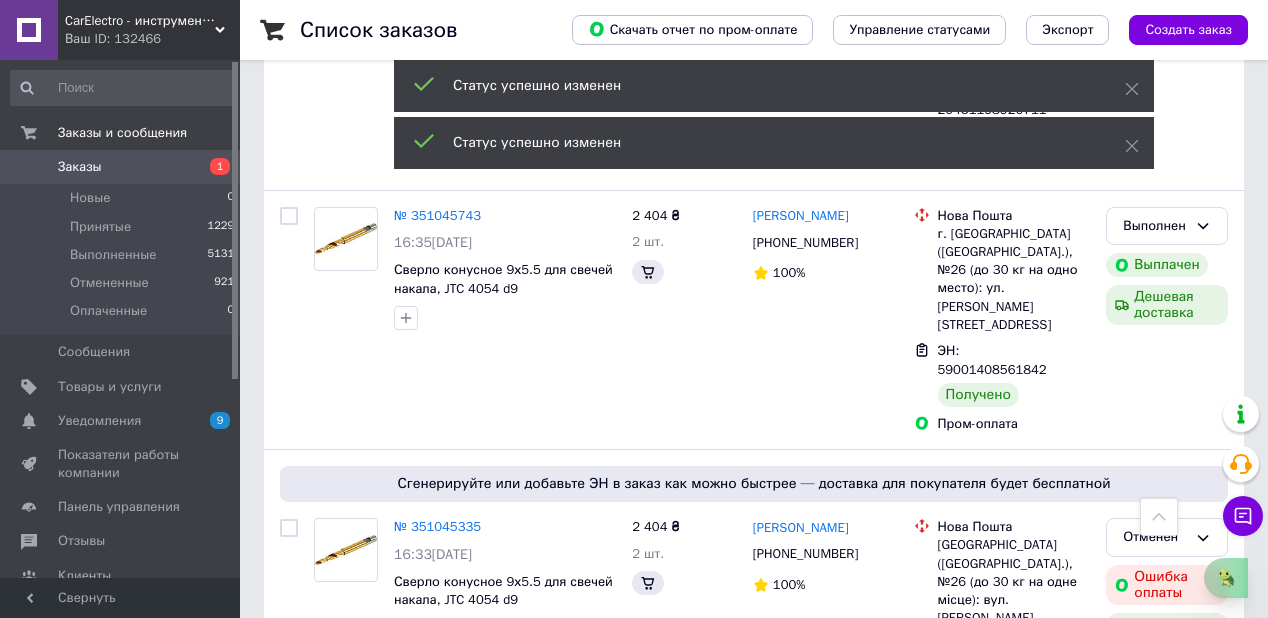 scroll, scrollTop: 7634, scrollLeft: 0, axis: vertical 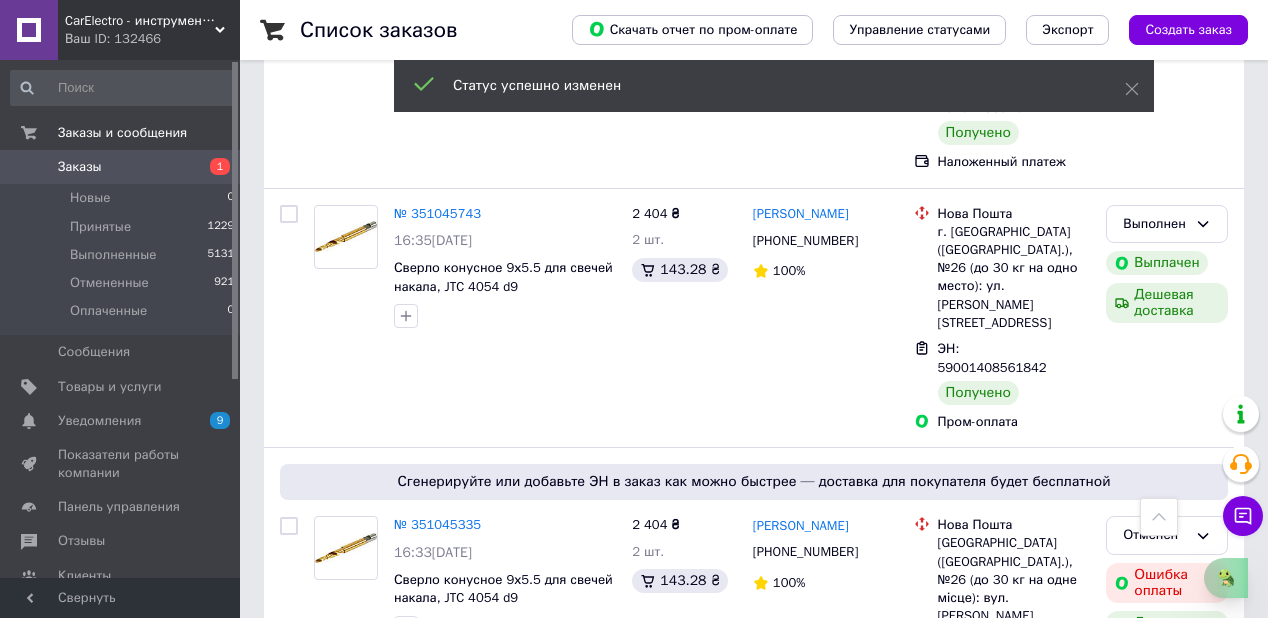 click on "Принят" at bounding box center [1155, 1337] 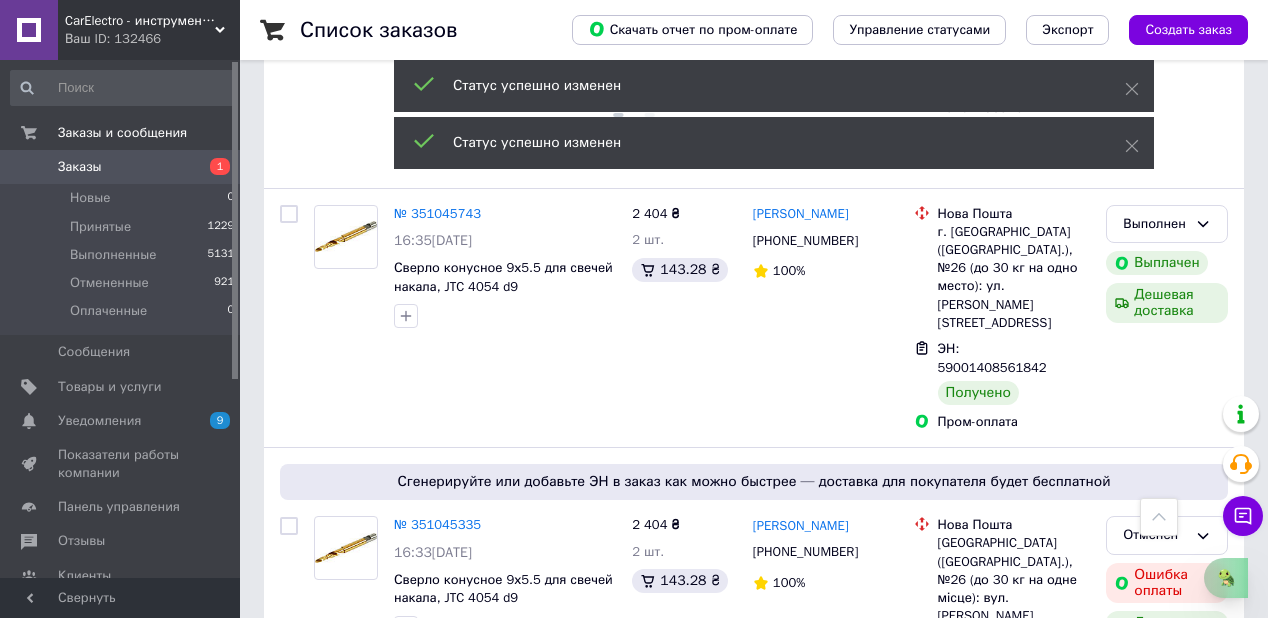 click on "Выполнен" at bounding box center [1167, 1379] 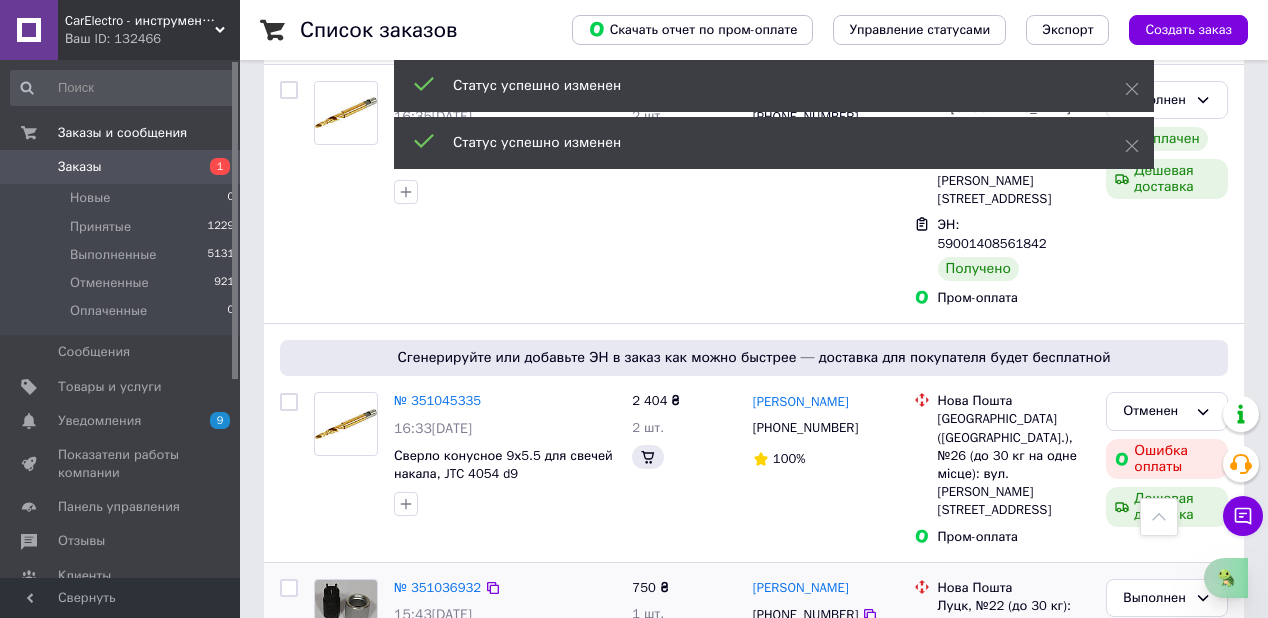 scroll, scrollTop: 7874, scrollLeft: 0, axis: vertical 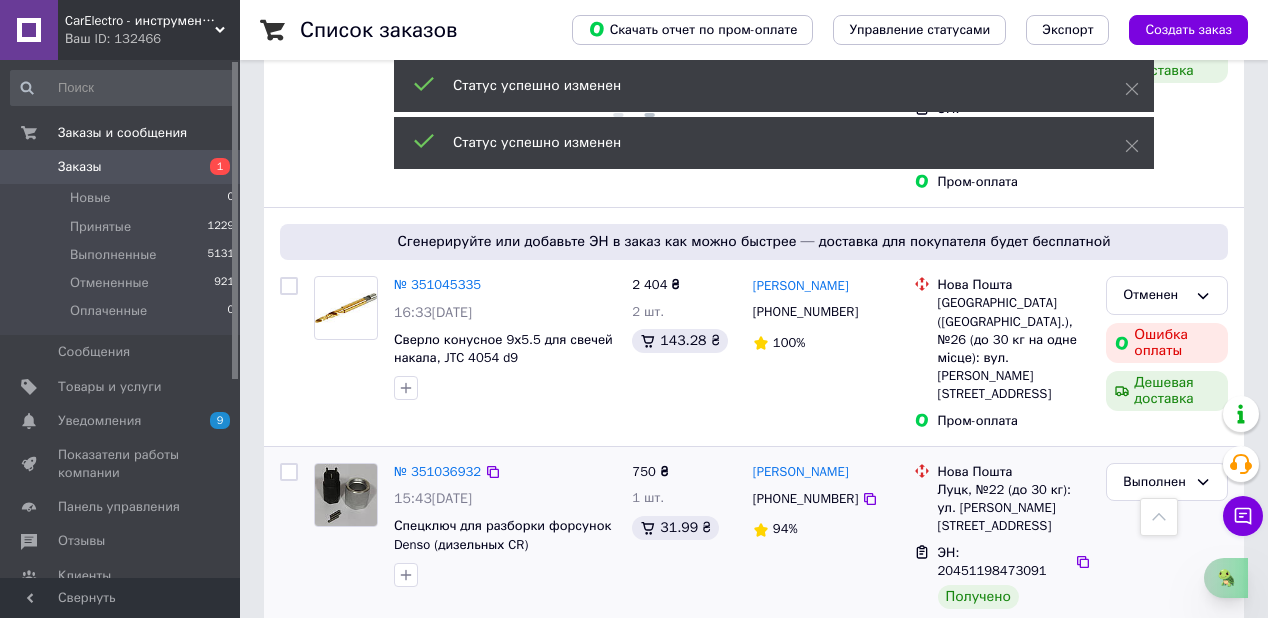 click on "Принят" at bounding box center (1167, 1339) 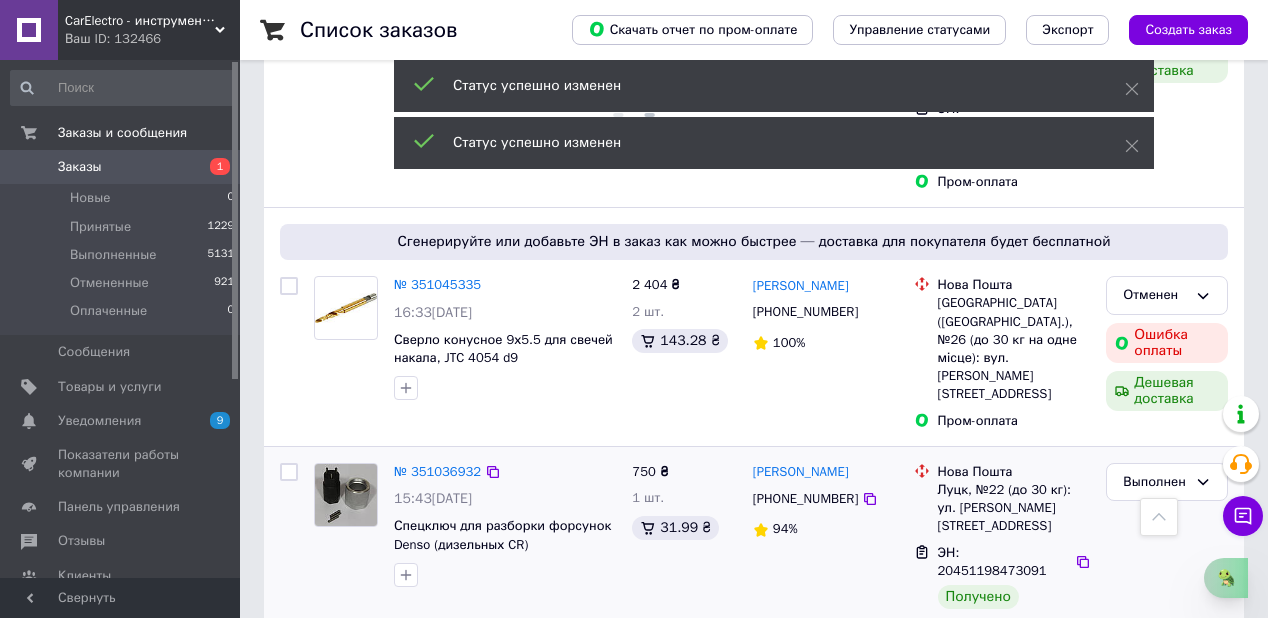 click on "Выполнен" at bounding box center (1167, 1380) 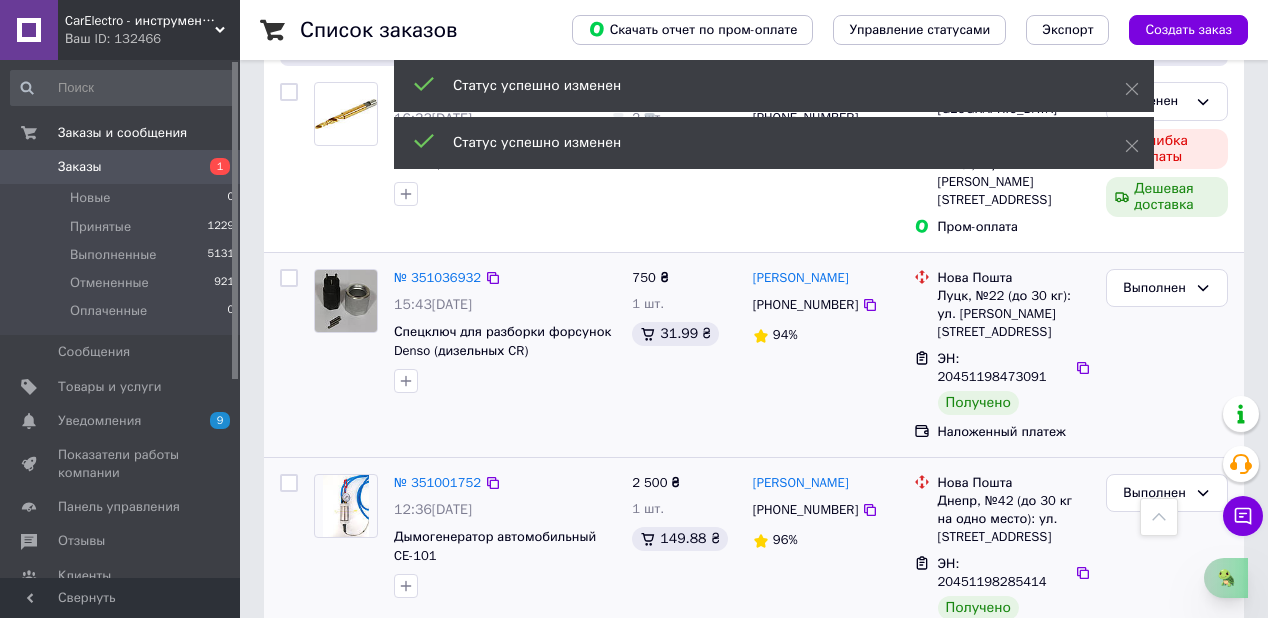 scroll, scrollTop: 8114, scrollLeft: 0, axis: vertical 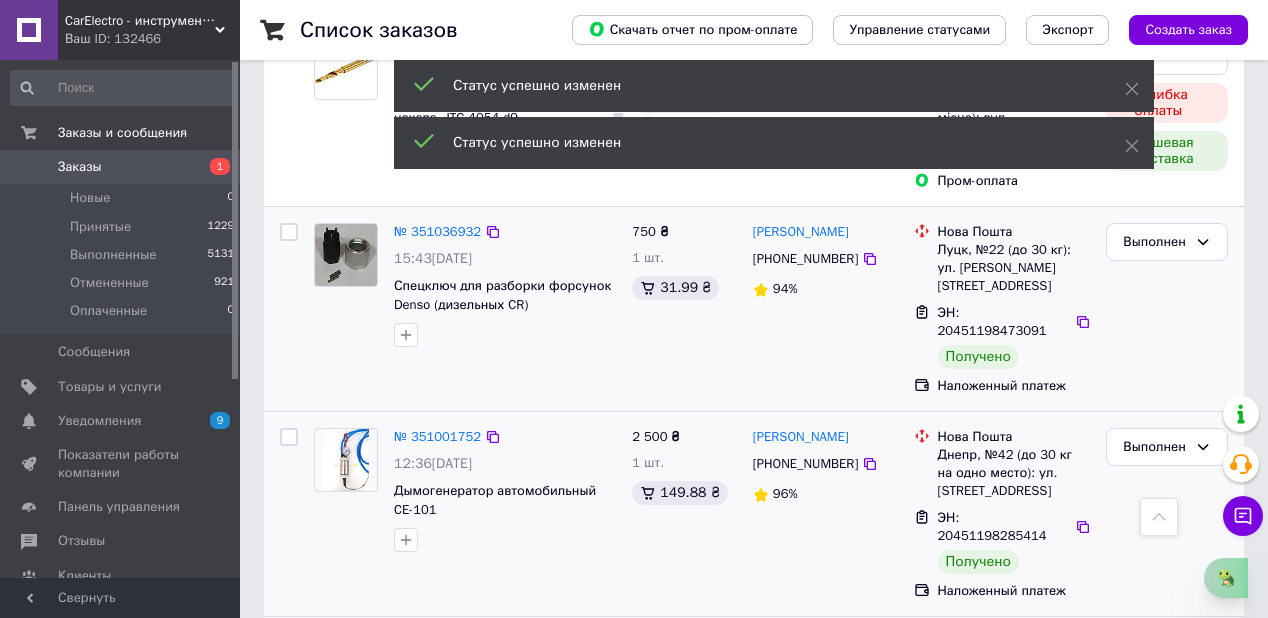 click on "Принят" at bounding box center (1167, 1304) 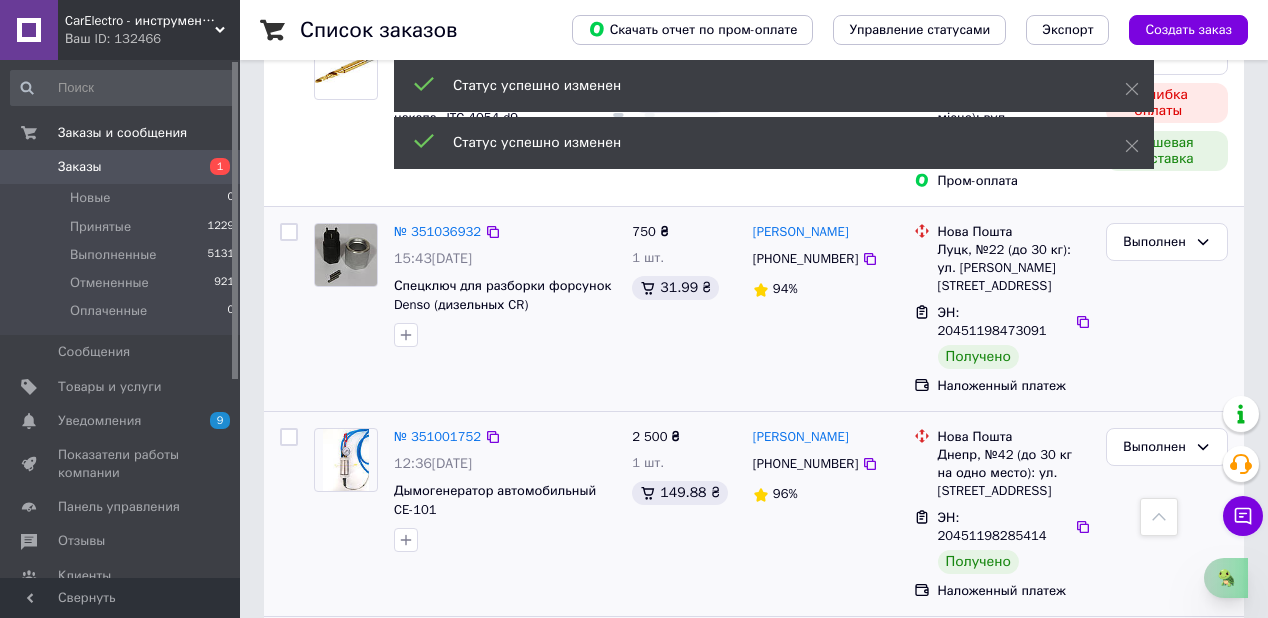 click on "Выполнен" at bounding box center [1167, 1345] 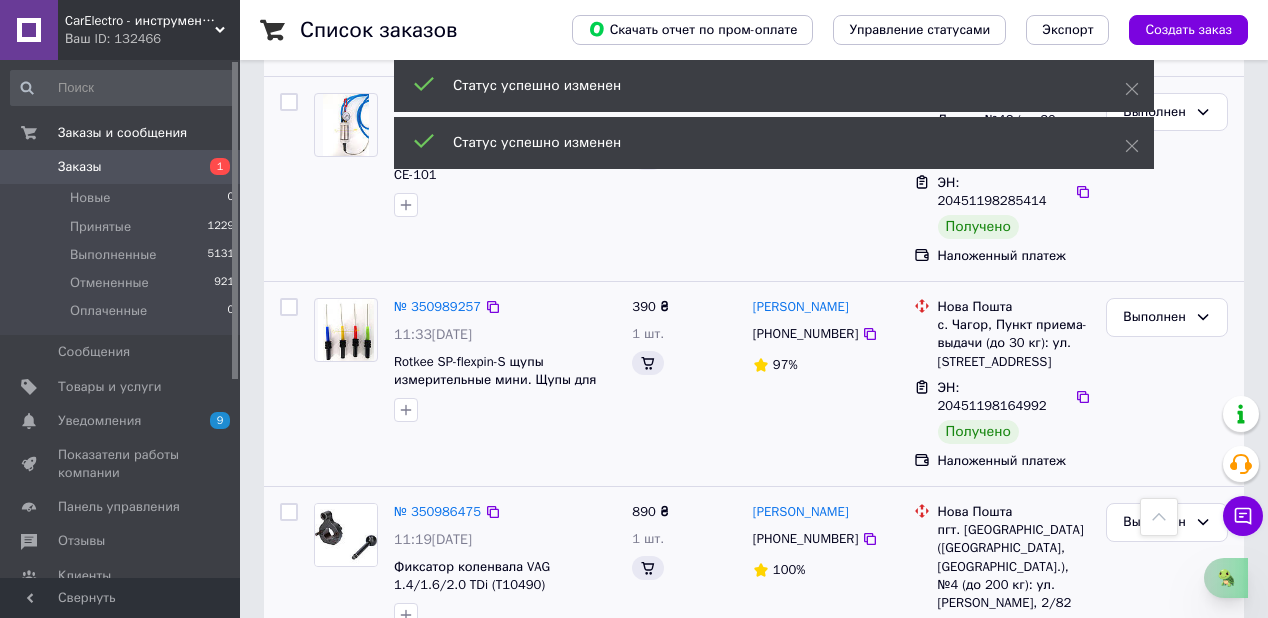 scroll, scrollTop: 8594, scrollLeft: 0, axis: vertical 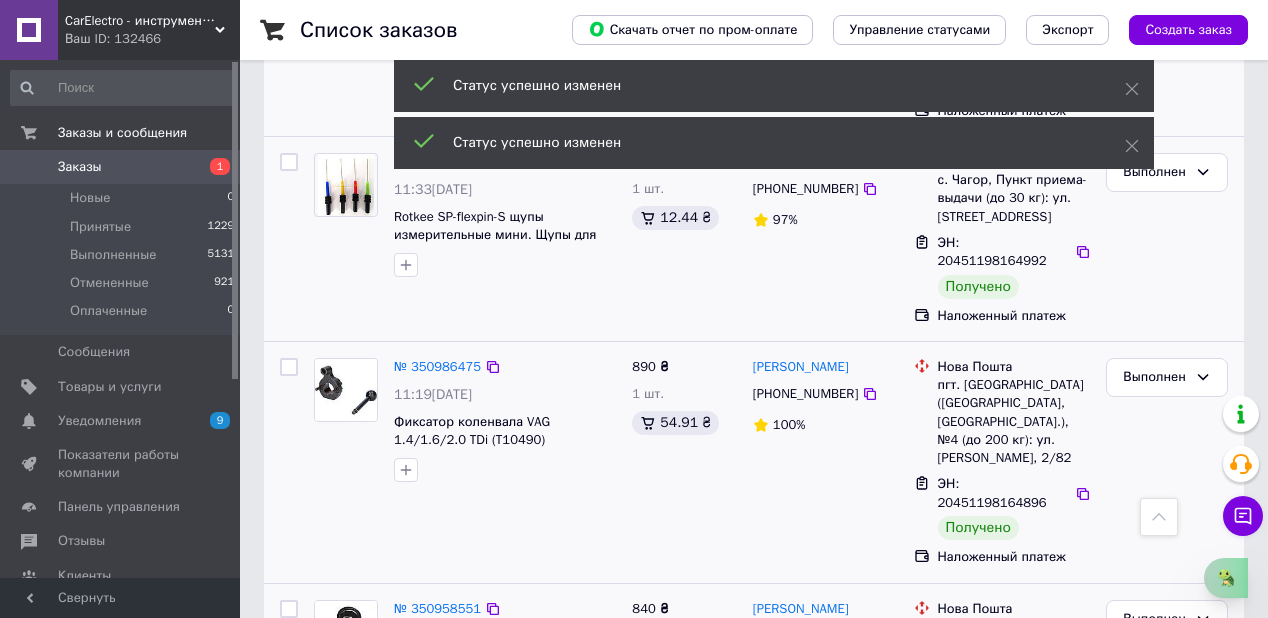 click on "Принят" at bounding box center (1155, 1493) 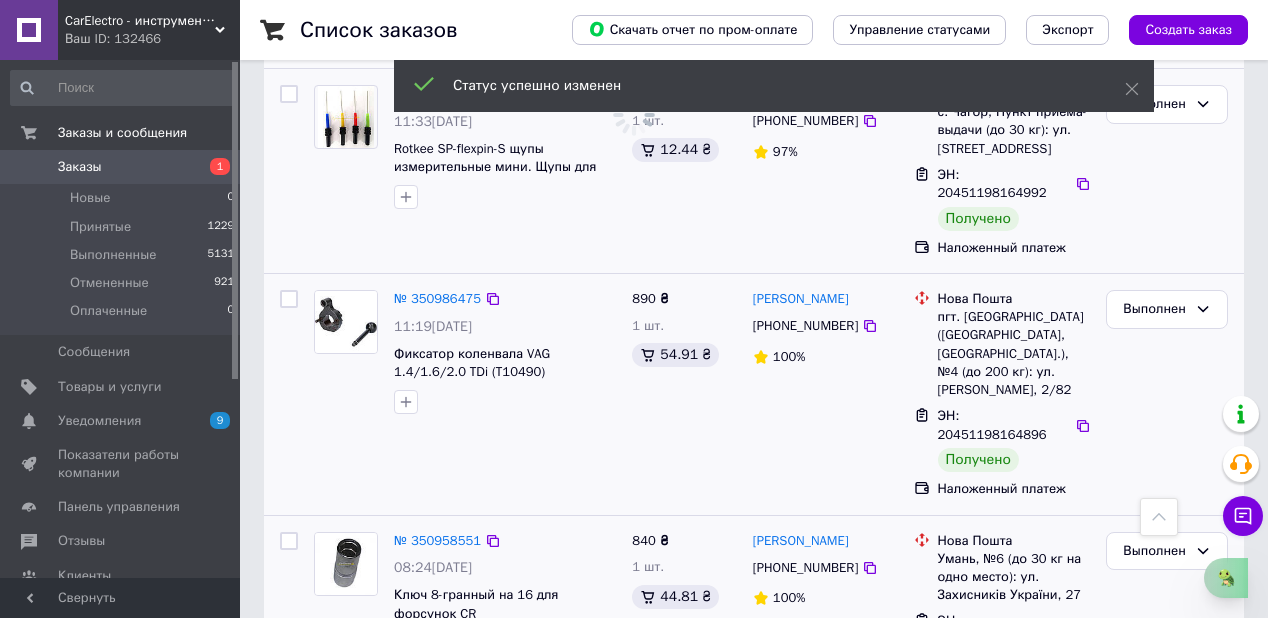 scroll, scrollTop: 8834, scrollLeft: 0, axis: vertical 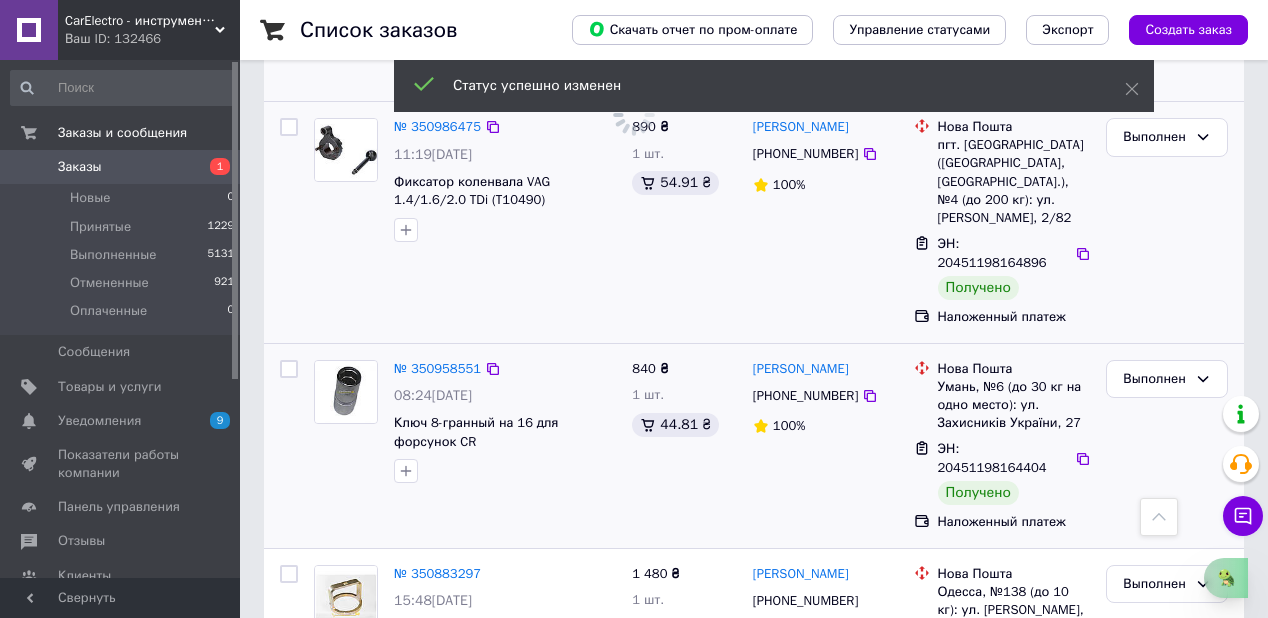 click on "Принят" at bounding box center [1155, 1459] 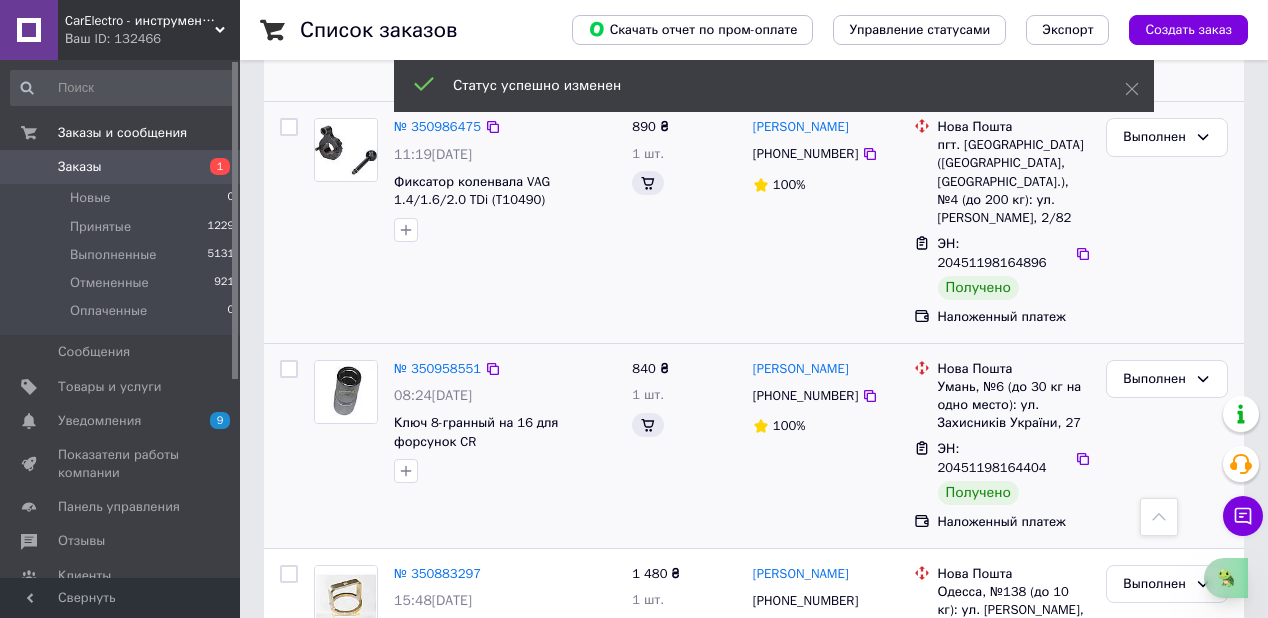 click on "Выполнен" at bounding box center (1167, 1500) 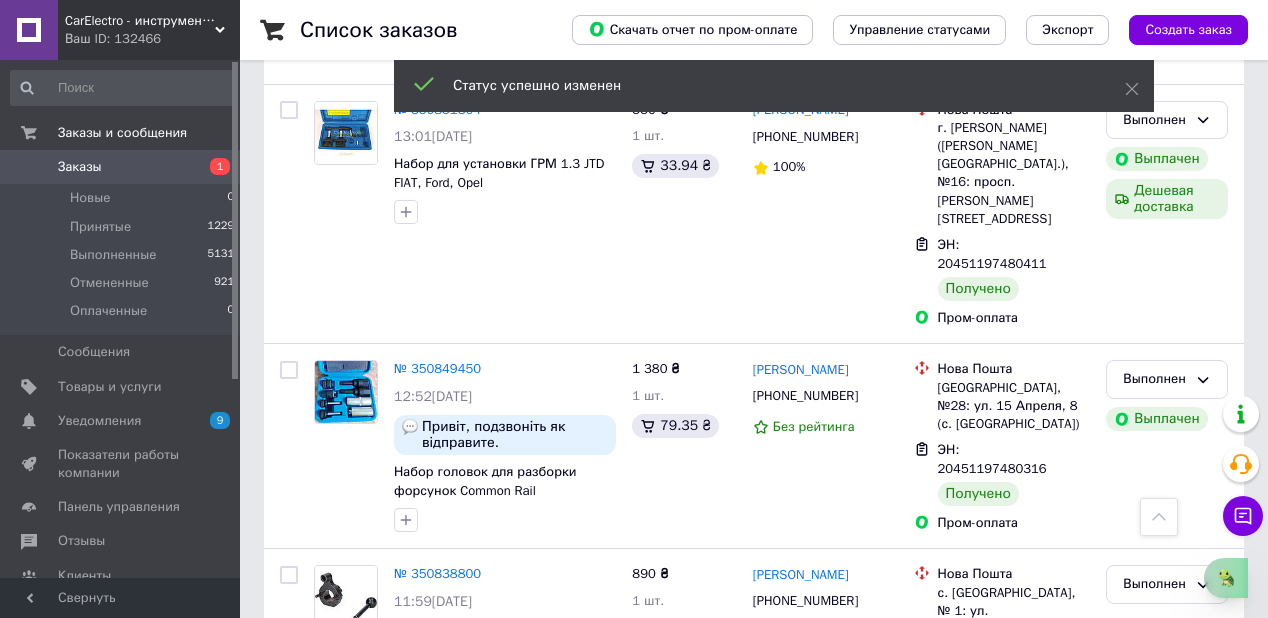 scroll, scrollTop: 9507, scrollLeft: 0, axis: vertical 